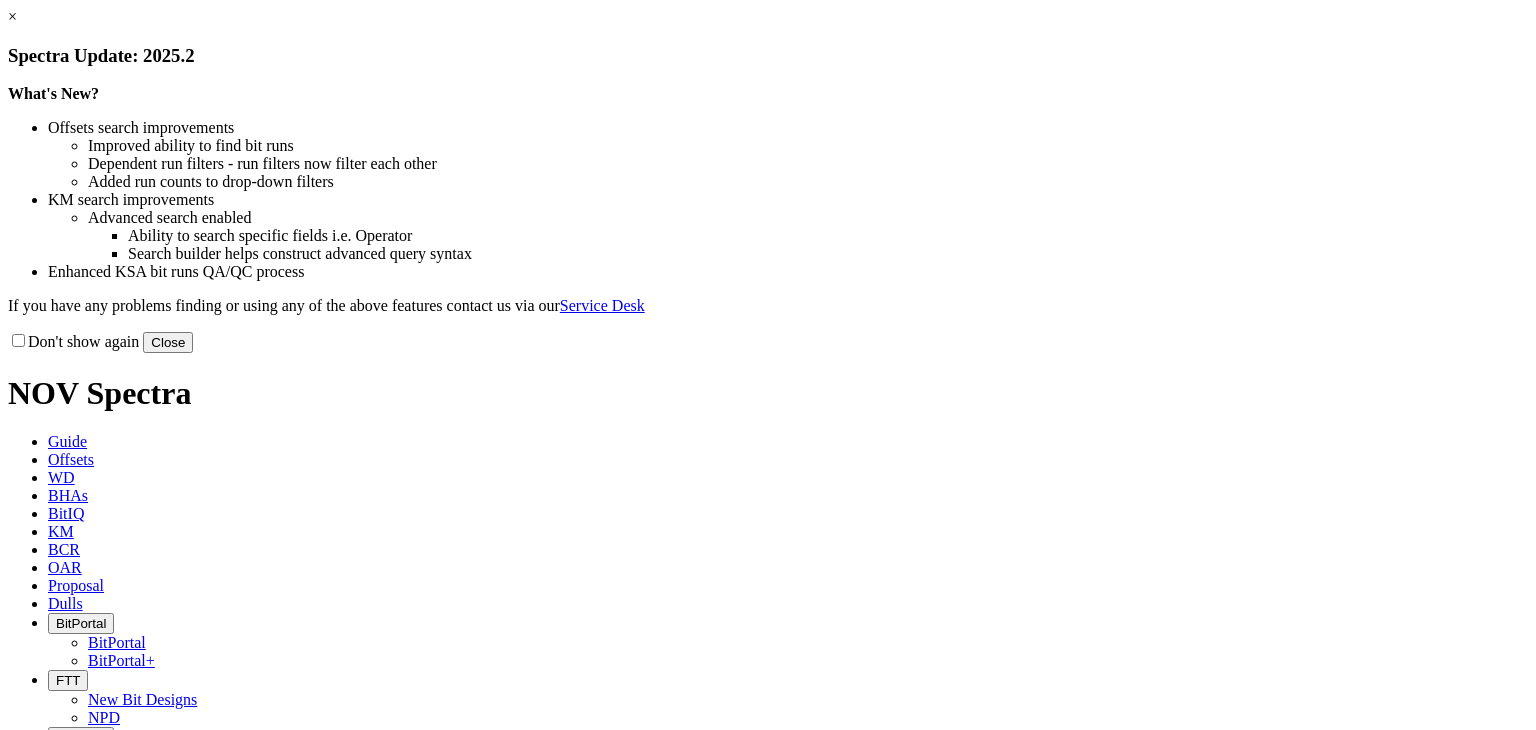 scroll, scrollTop: 0, scrollLeft: 0, axis: both 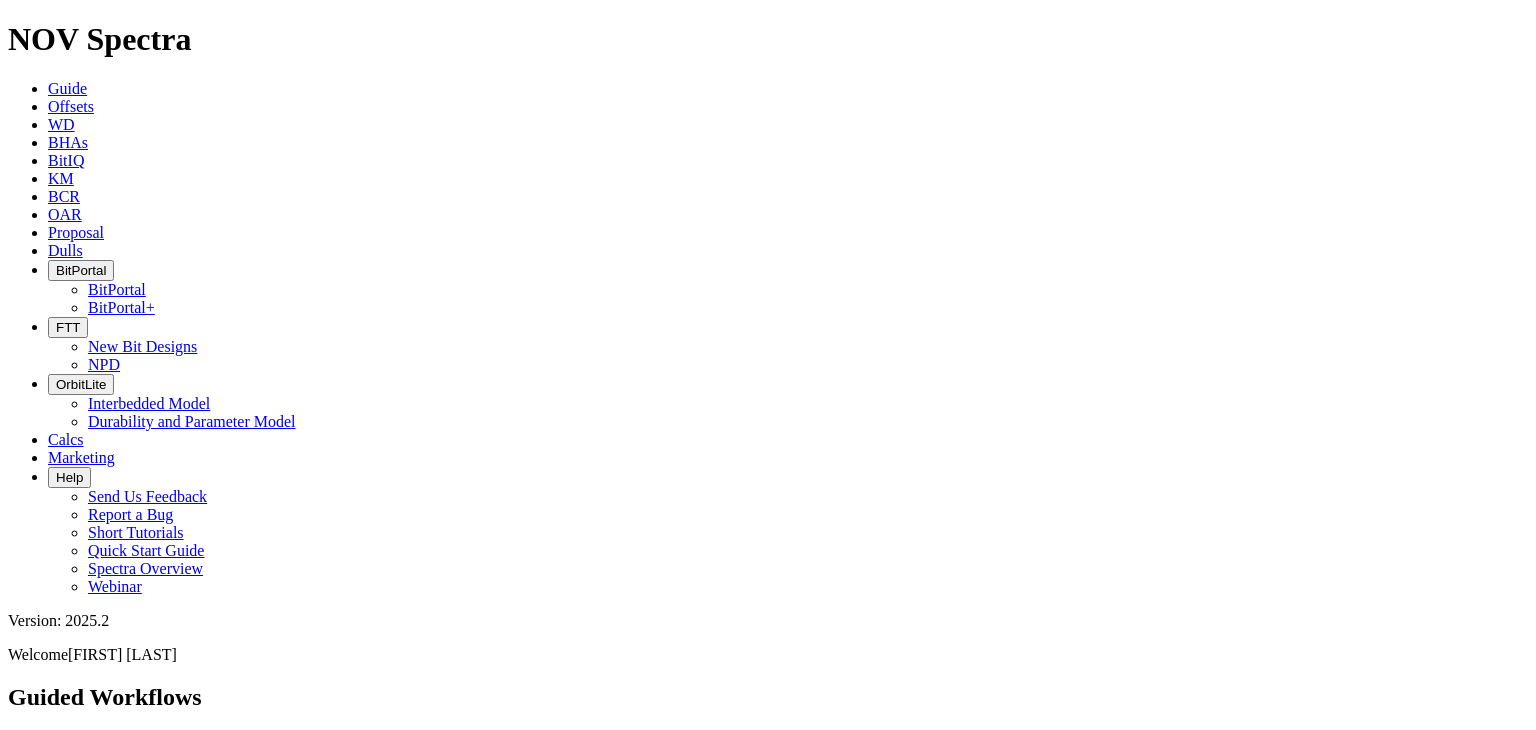 click at bounding box center [48, 250] 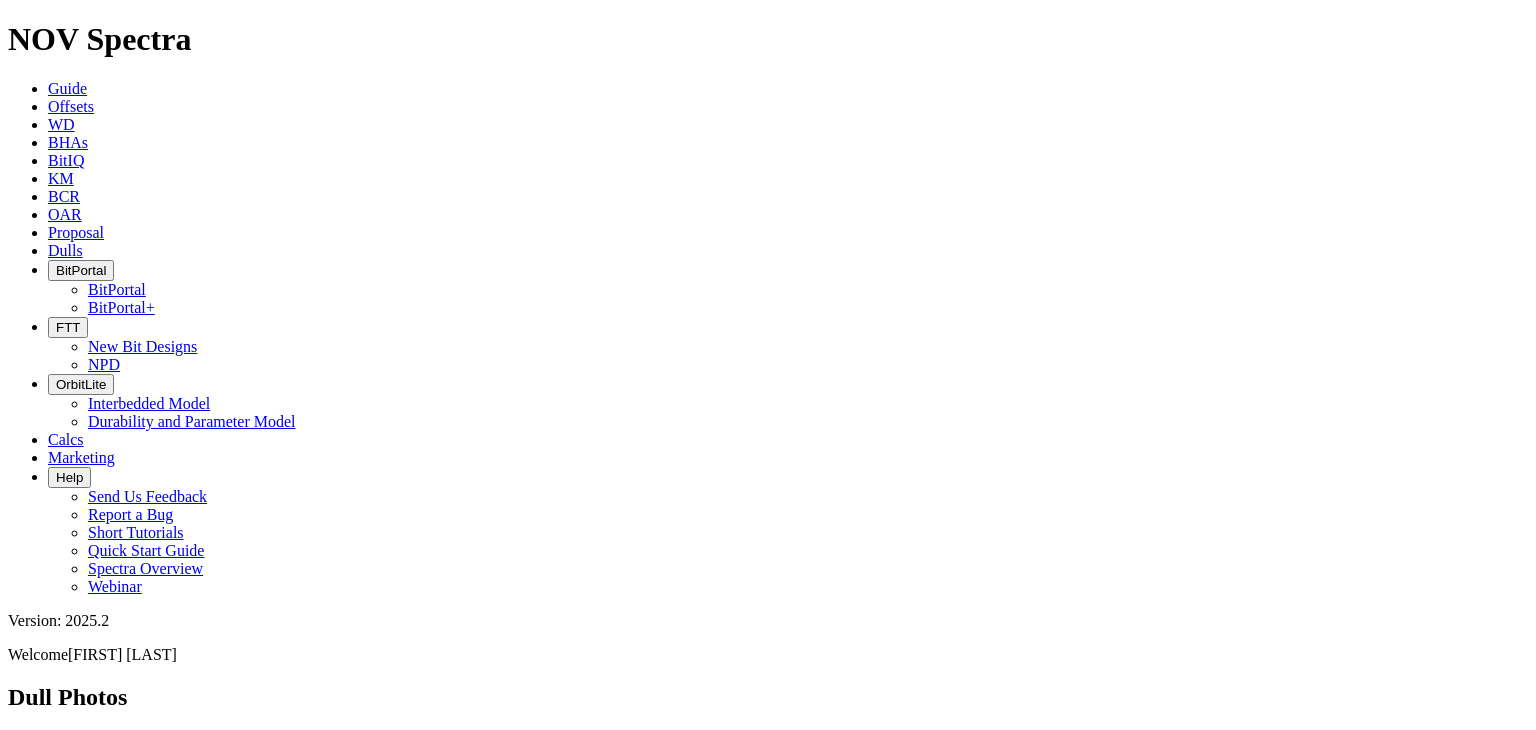 click at bounding box center (768, 791) 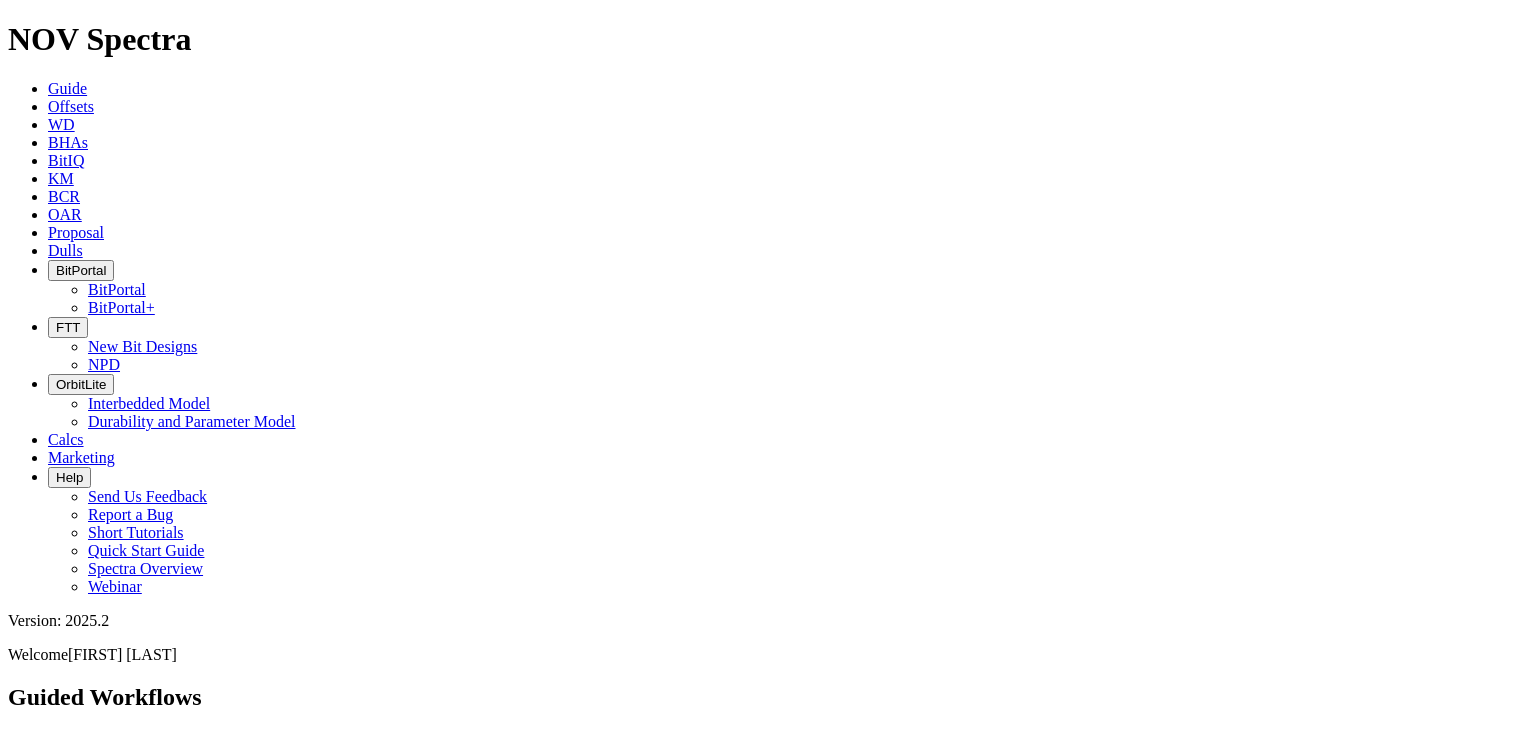 click at bounding box center (788, 990) 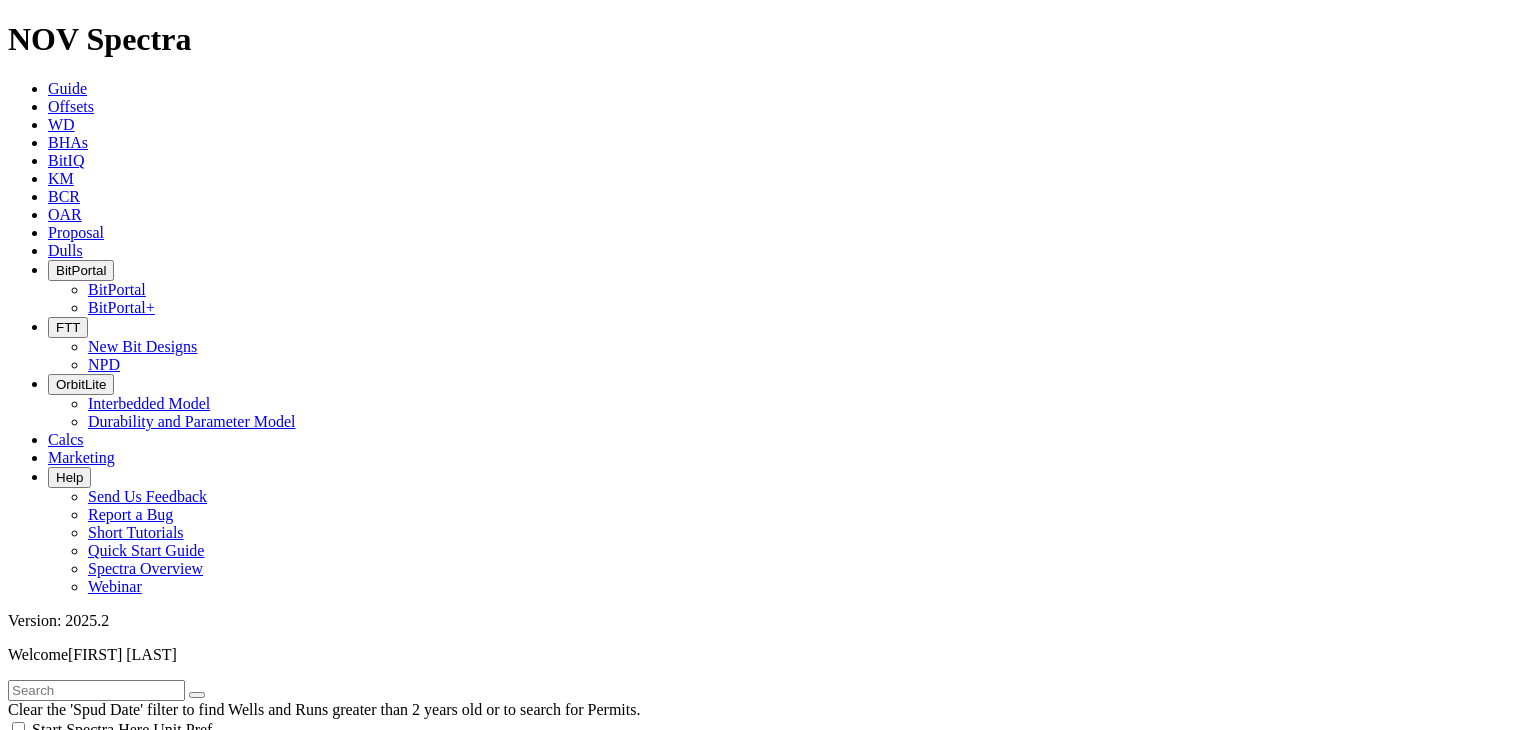 scroll, scrollTop: 1000, scrollLeft: 0, axis: vertical 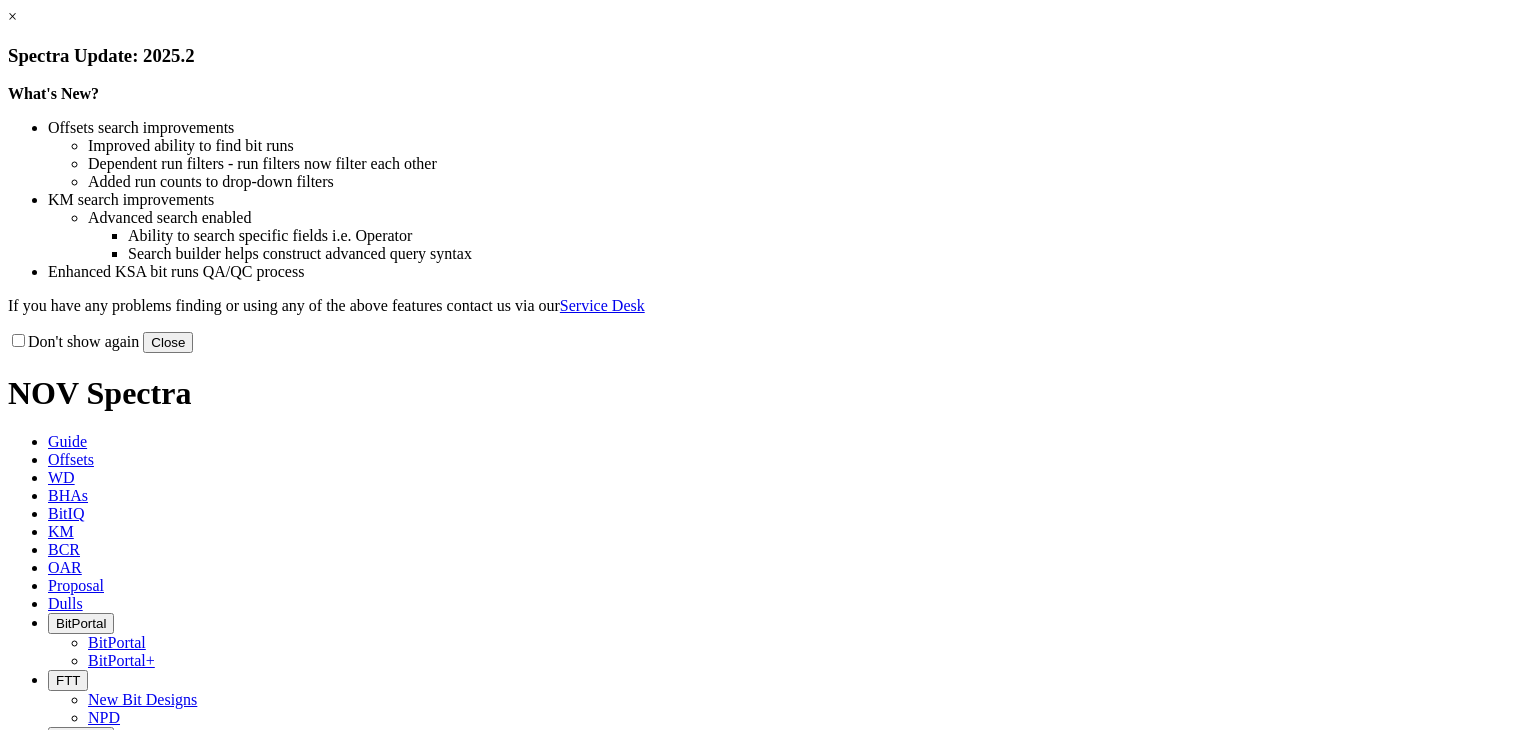 click on "×" at bounding box center [12, 16] 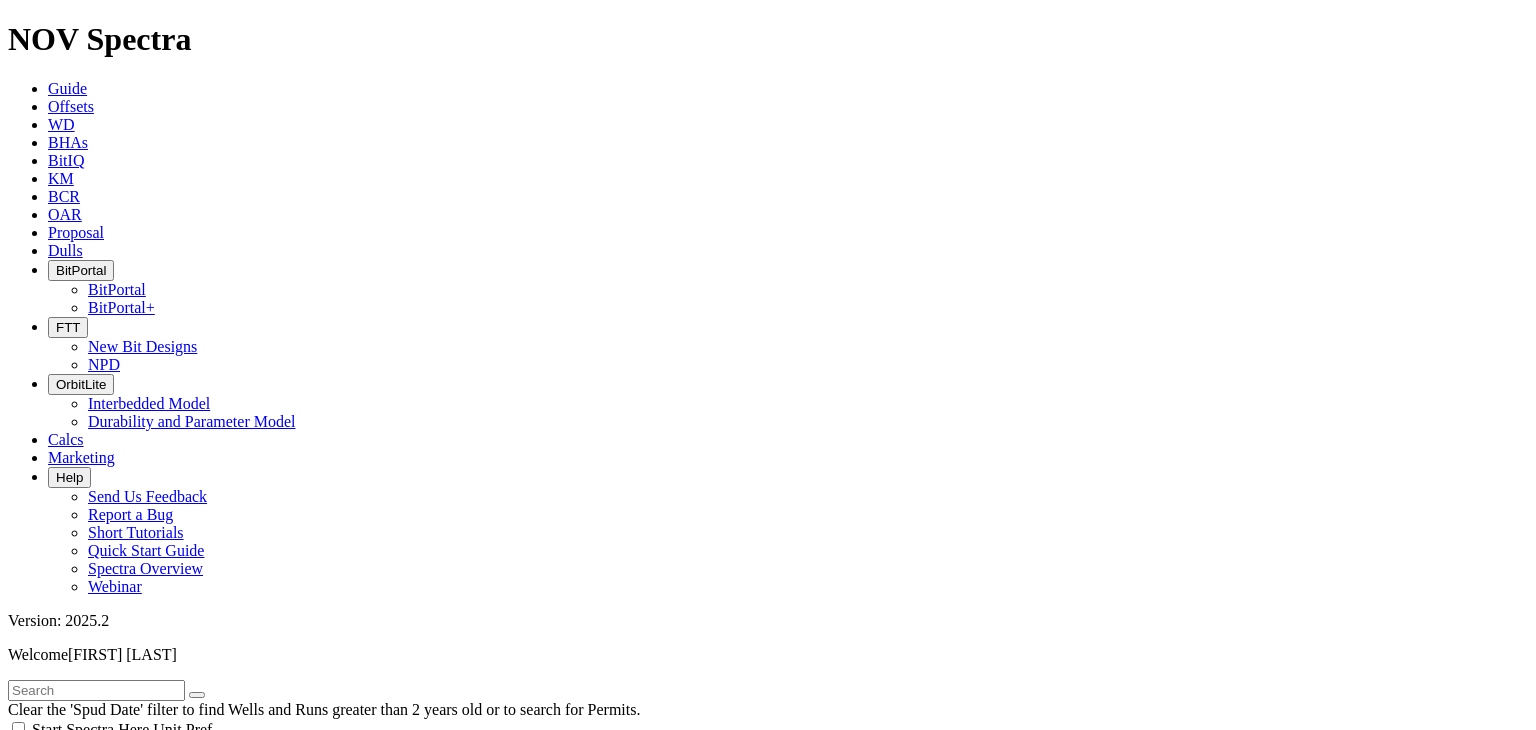 scroll, scrollTop: 800, scrollLeft: 0, axis: vertical 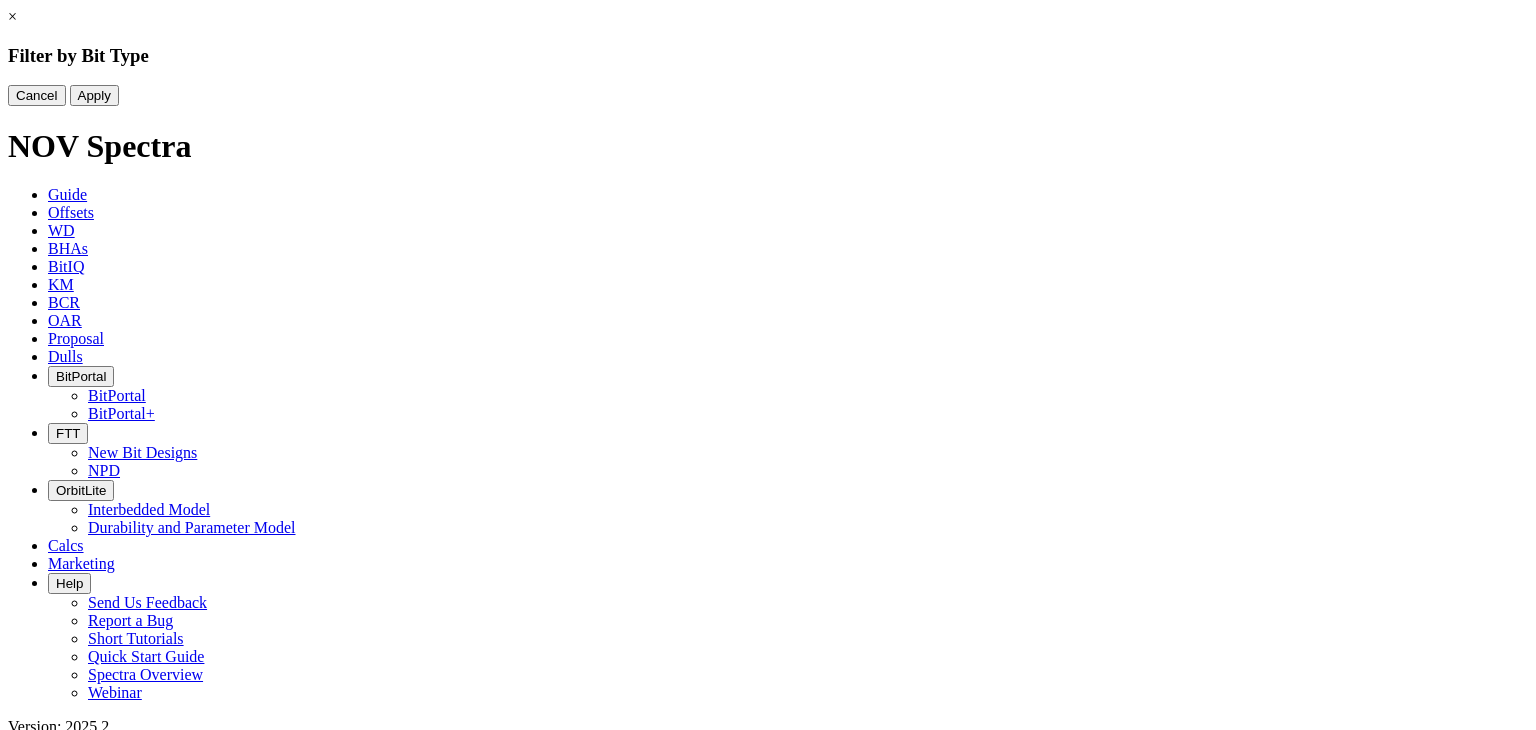 click at bounding box center [768, 85] 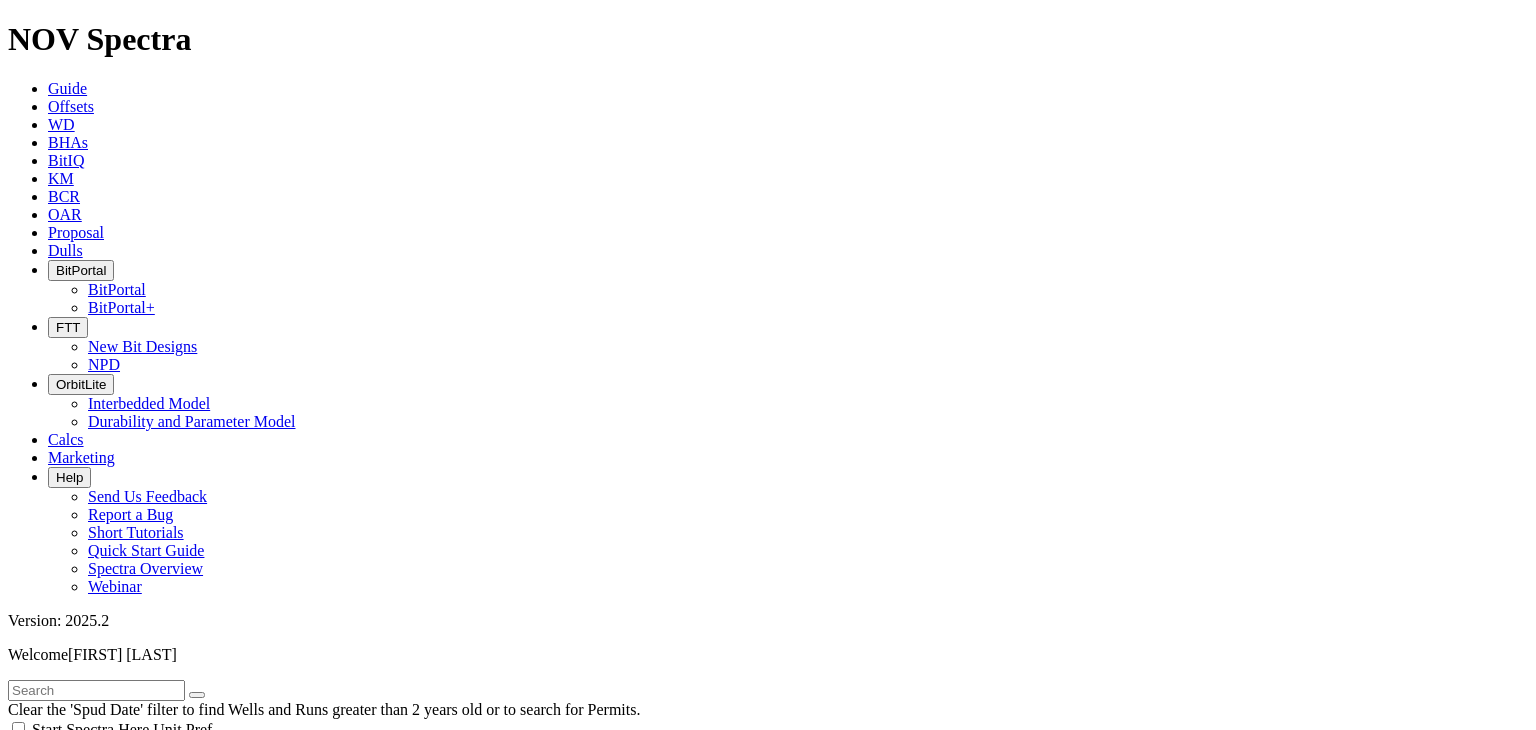 click on "WD" at bounding box center [61, 124] 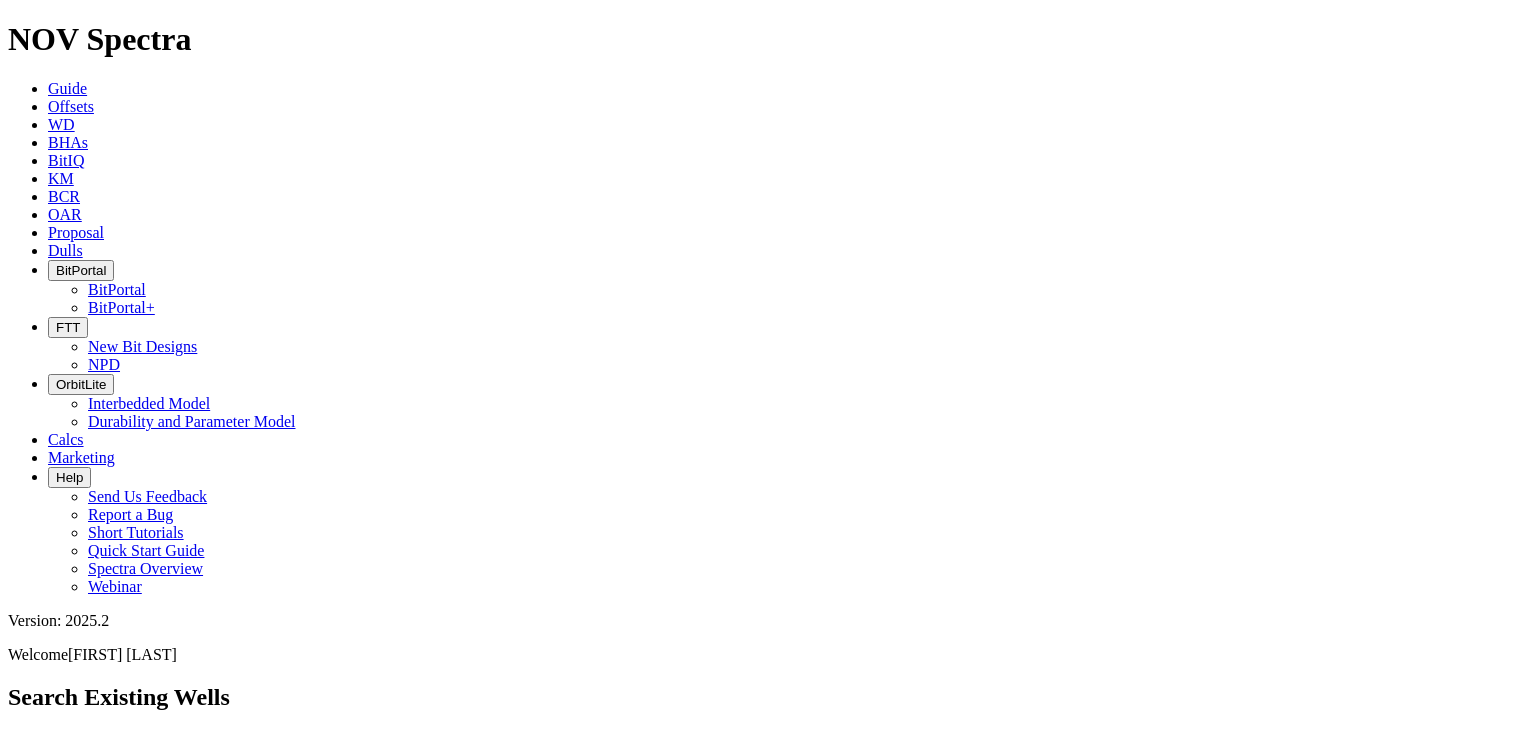 click on "BHAs" at bounding box center [68, 142] 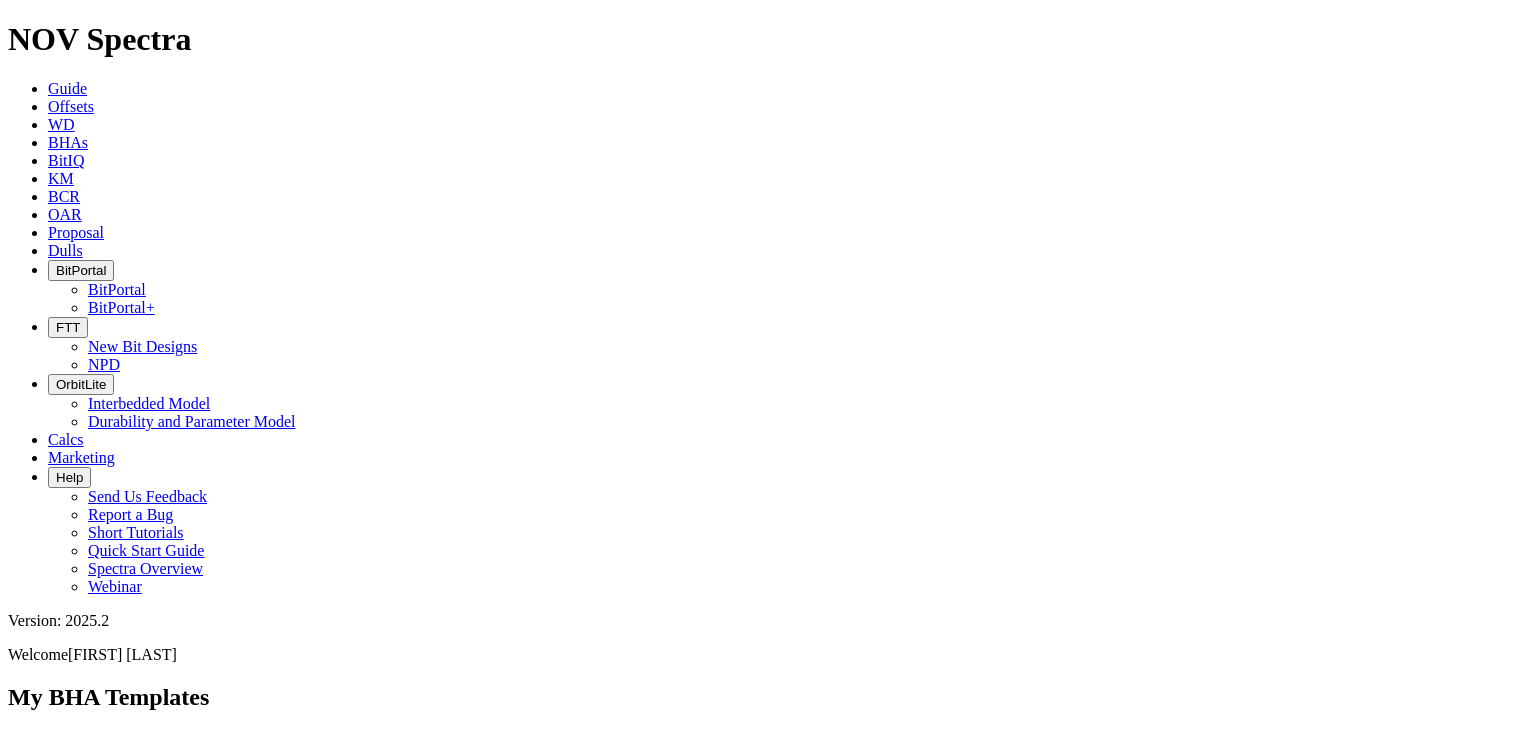 click at bounding box center (768, 1127) 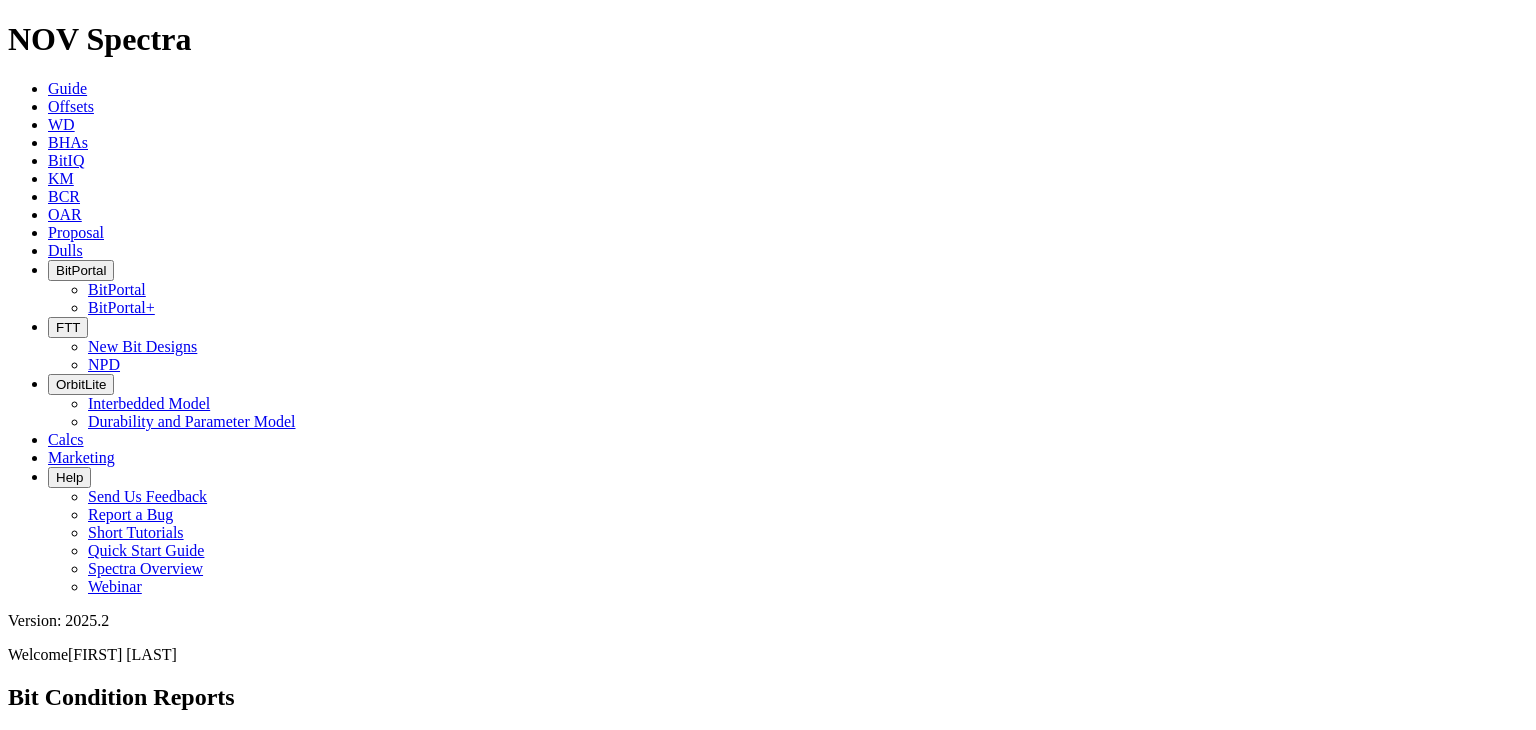 click at bounding box center (768, 770) 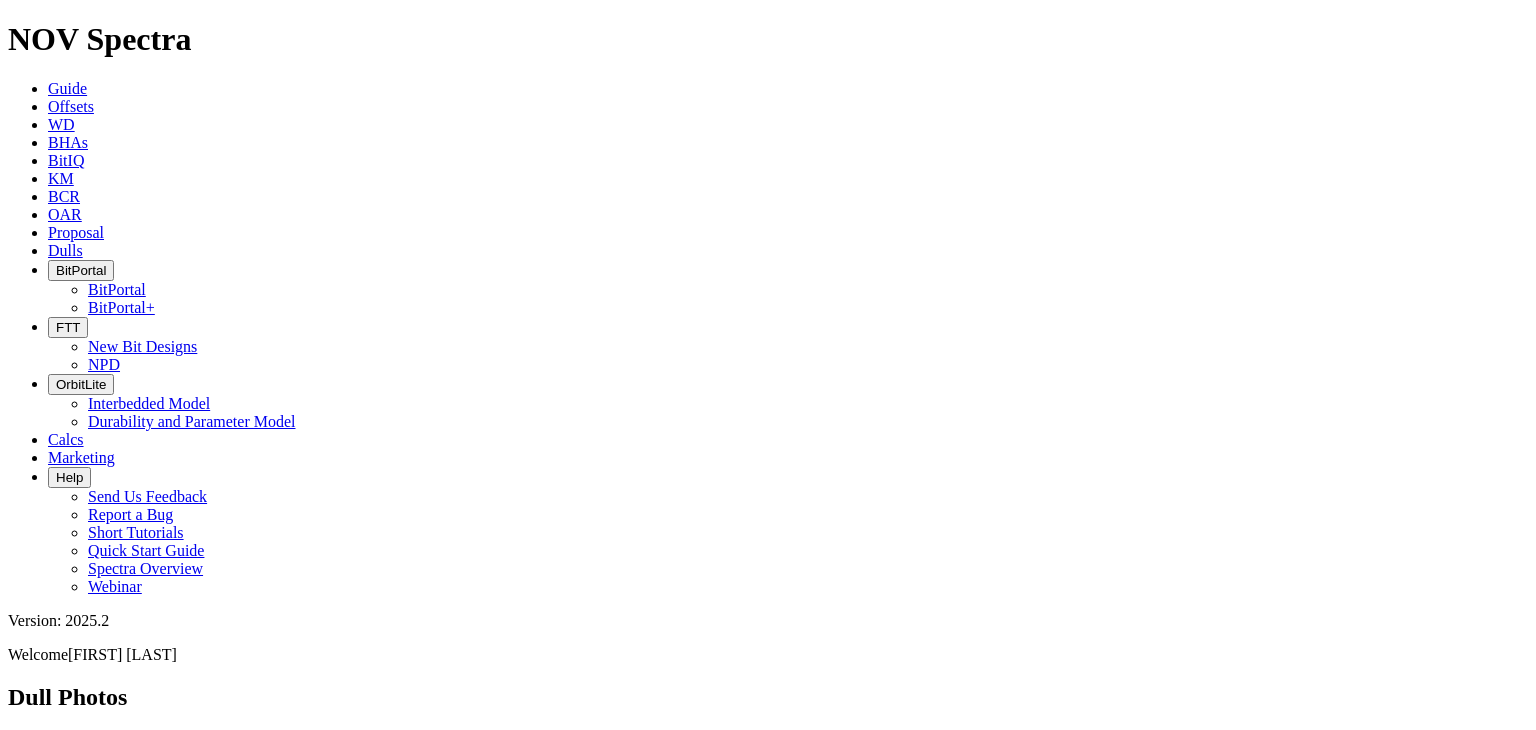 click on "BitPortal" at bounding box center [81, 270] 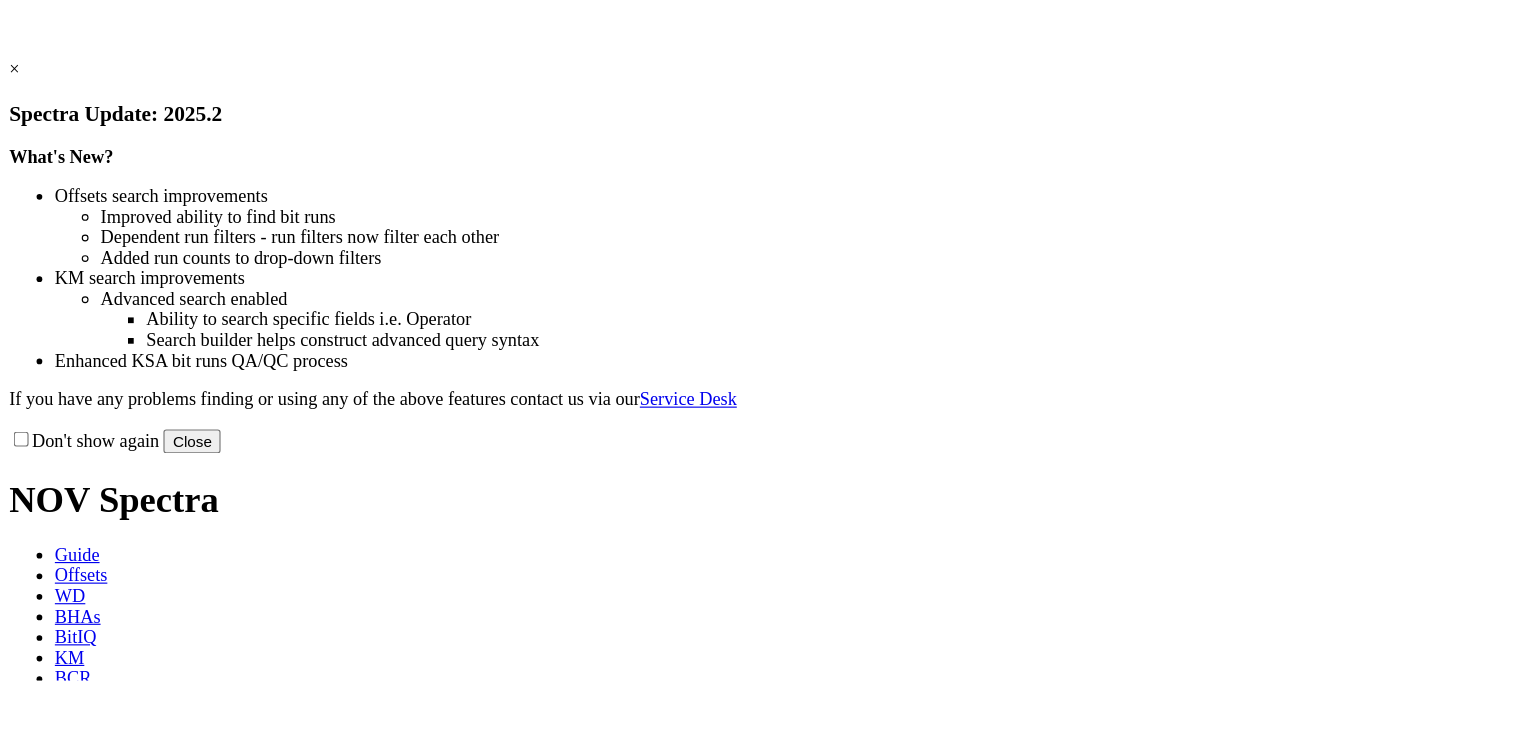 scroll, scrollTop: 0, scrollLeft: 0, axis: both 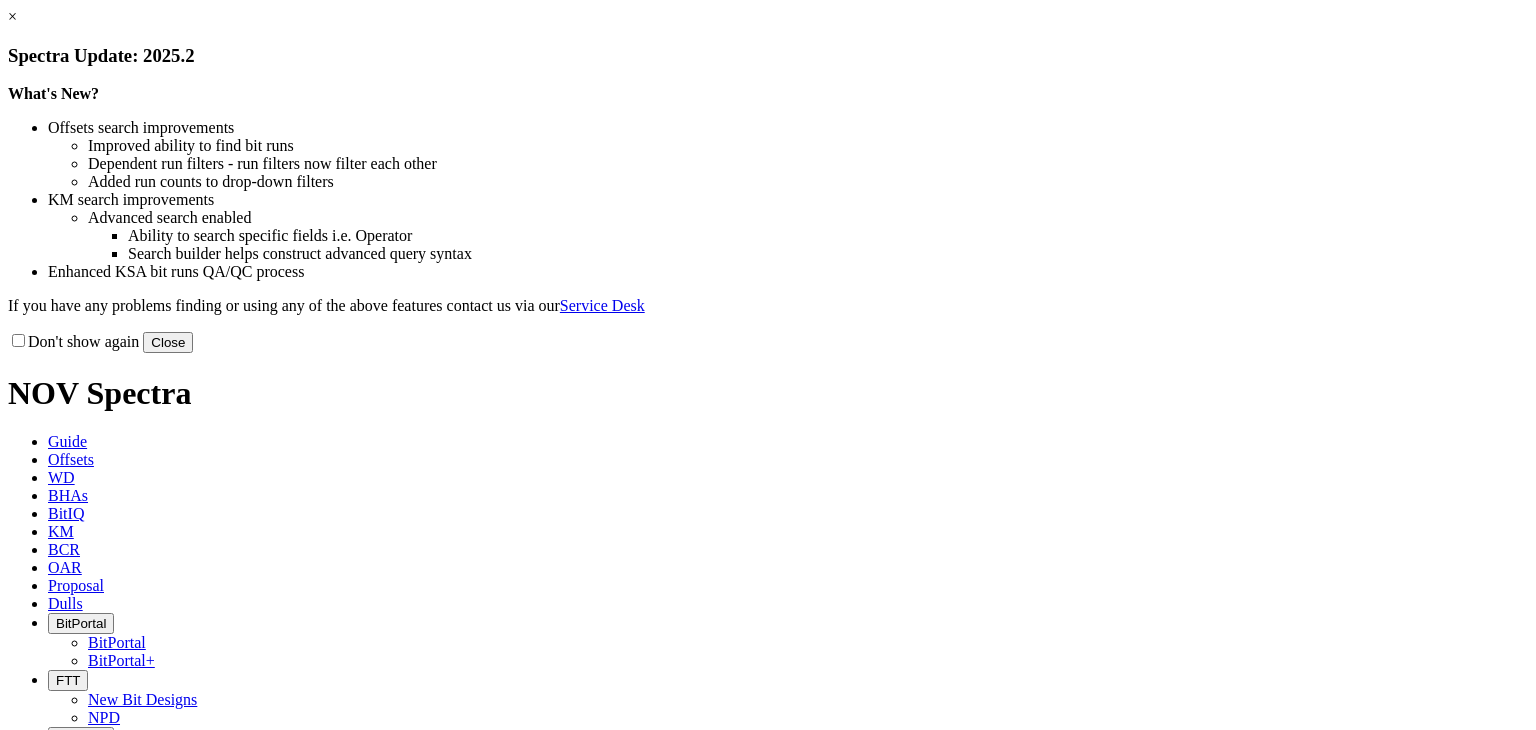 click on "×" at bounding box center [12, 16] 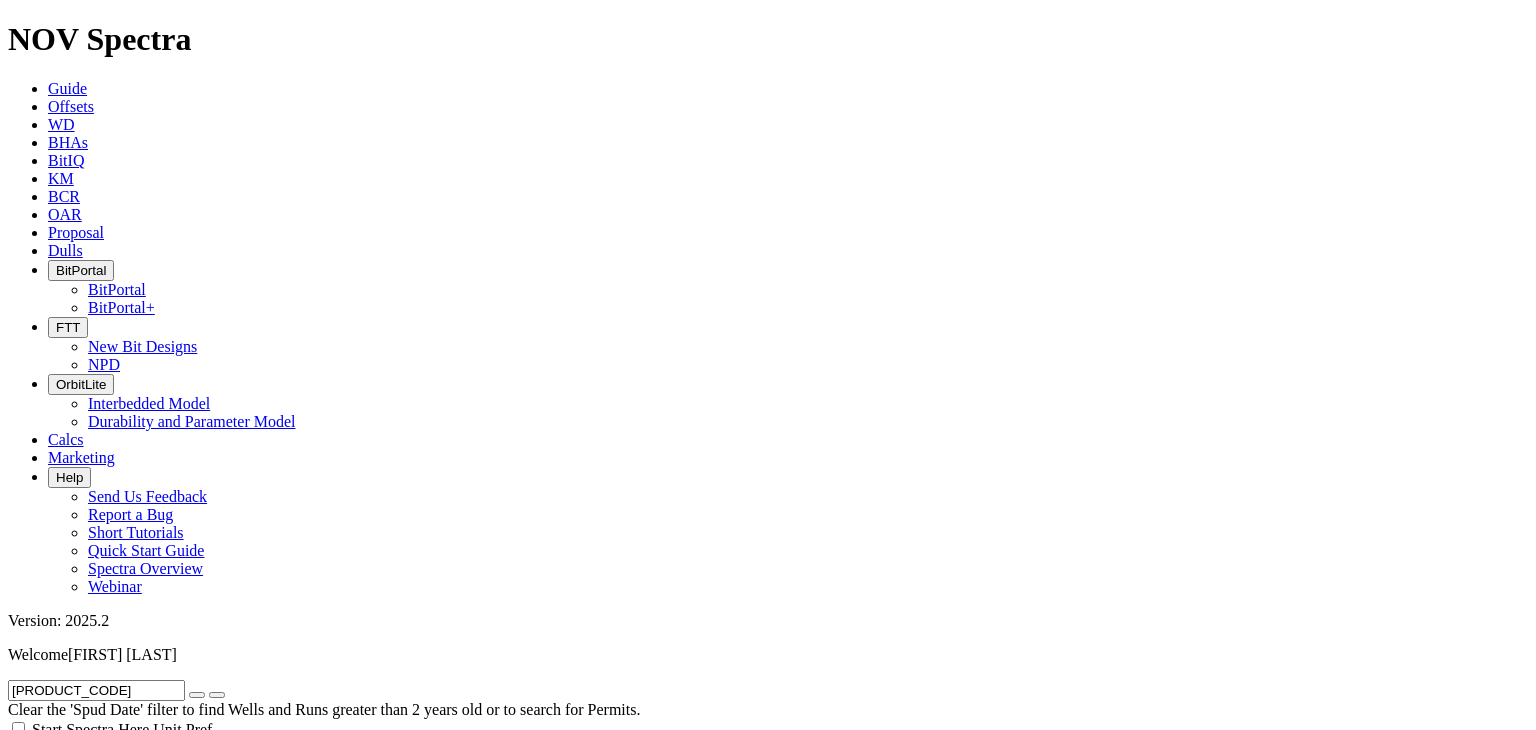 radio on "false" 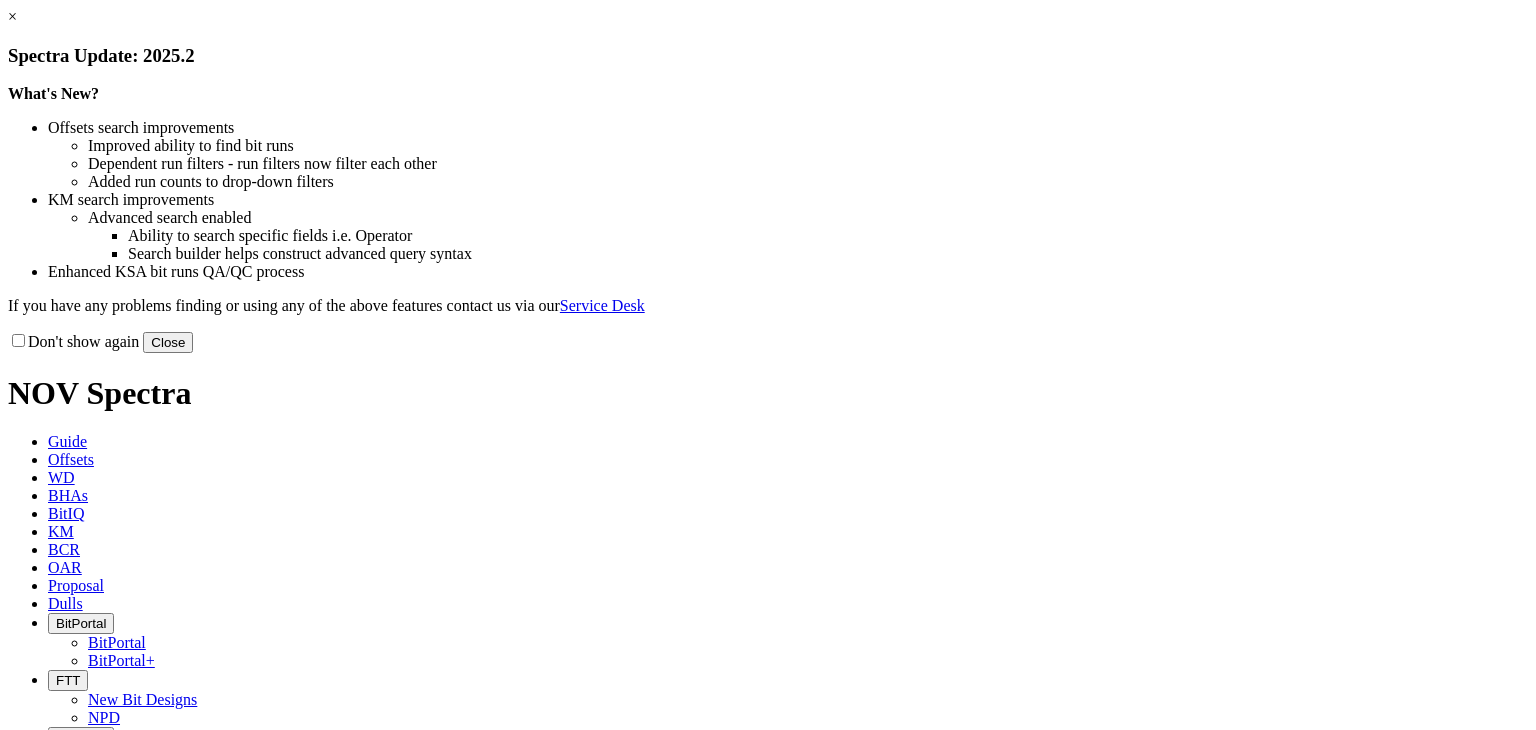 scroll, scrollTop: 0, scrollLeft: 0, axis: both 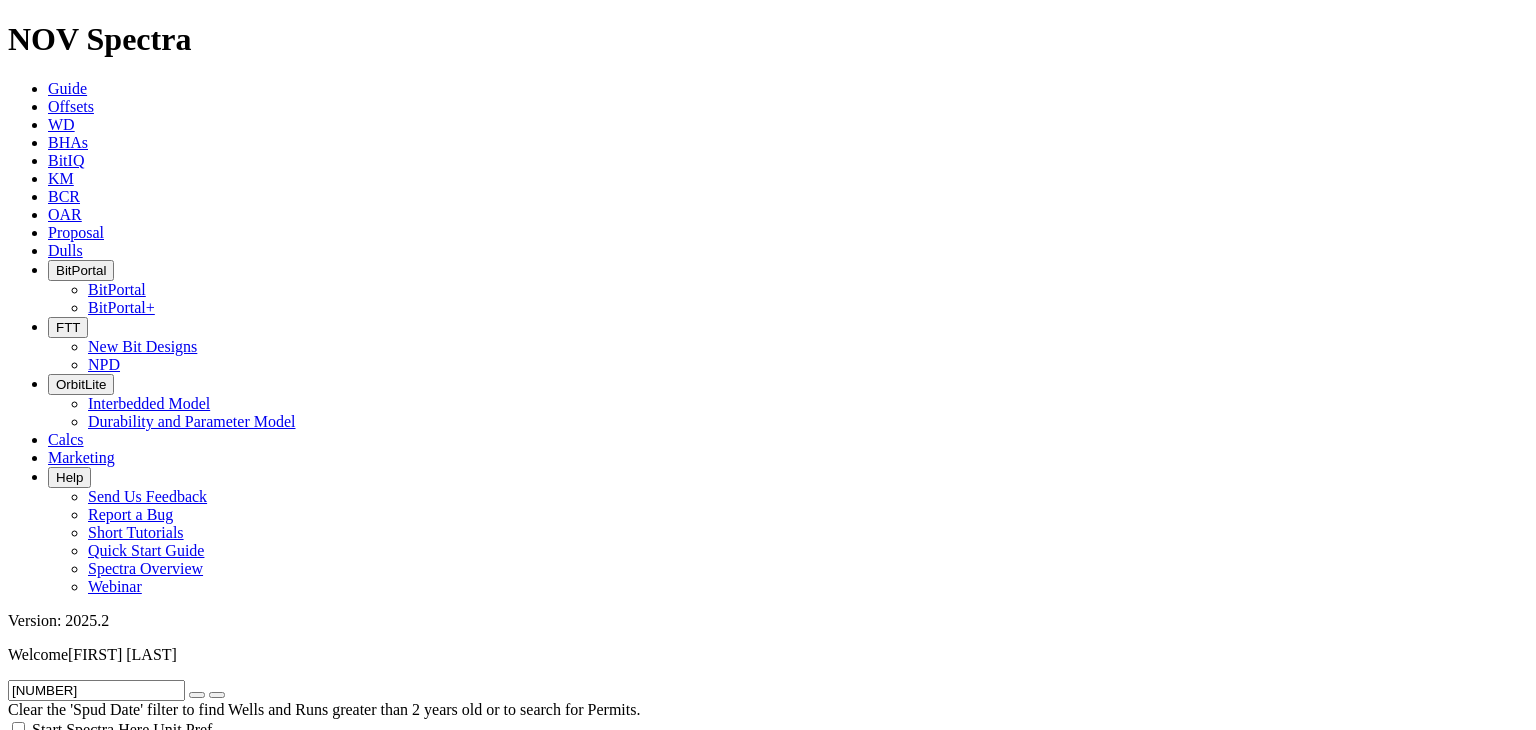 radio on "false" 